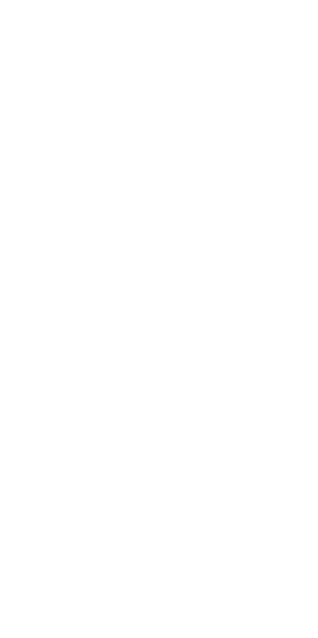 scroll, scrollTop: 0, scrollLeft: 0, axis: both 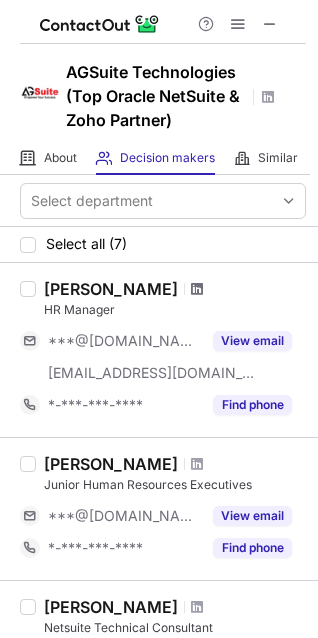 click at bounding box center [197, 289] 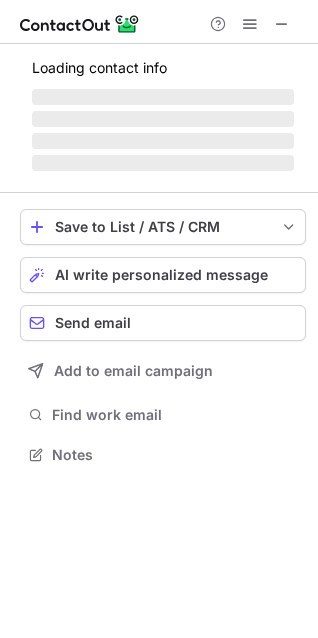 scroll, scrollTop: 10, scrollLeft: 9, axis: both 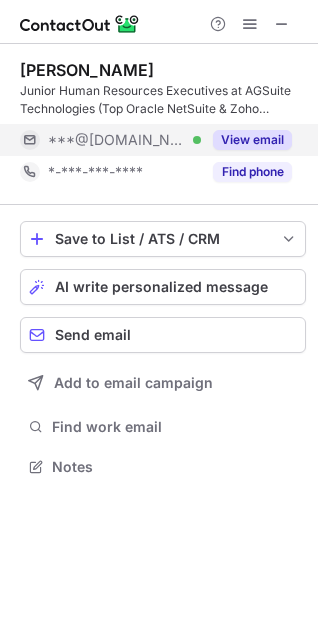 click on "View email" at bounding box center (252, 140) 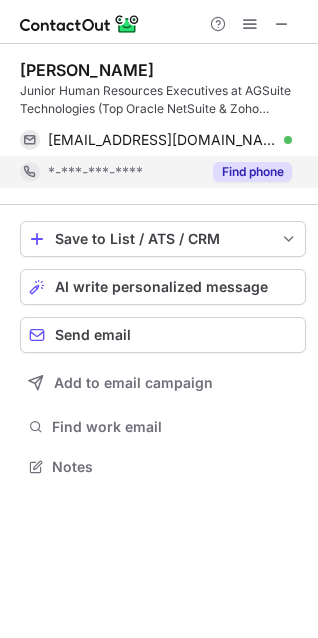 click on "Find phone" at bounding box center (252, 172) 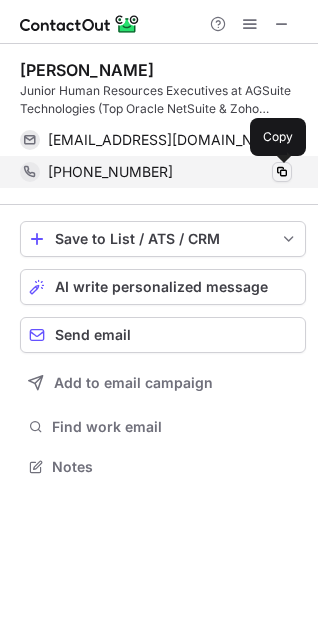 click at bounding box center (282, 172) 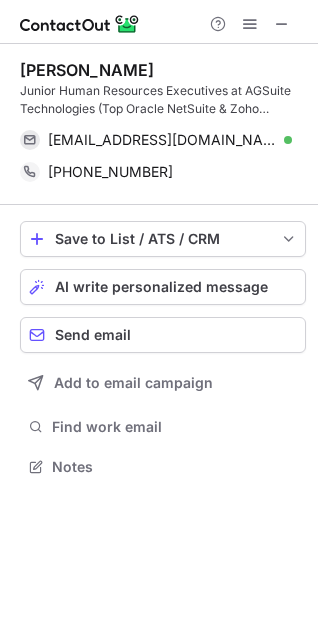 type 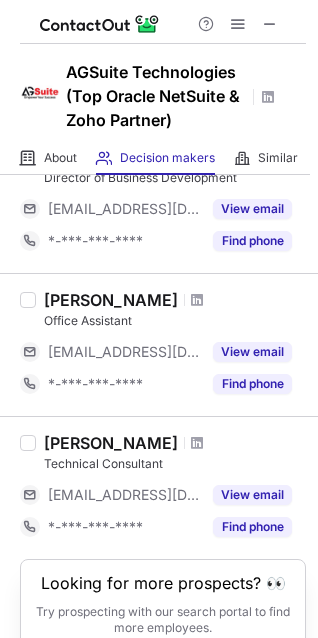 scroll, scrollTop: 889, scrollLeft: 0, axis: vertical 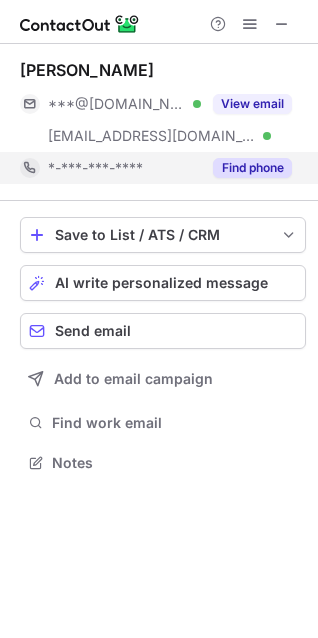 click on "Find phone" at bounding box center [252, 168] 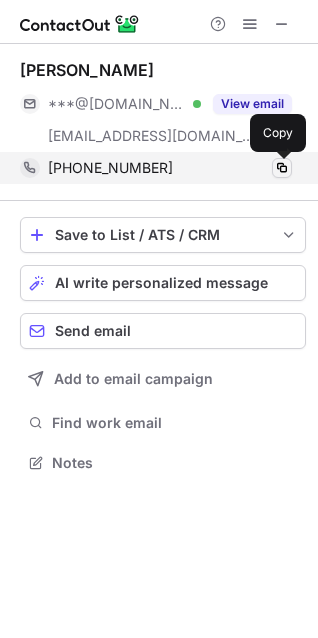 click at bounding box center (282, 168) 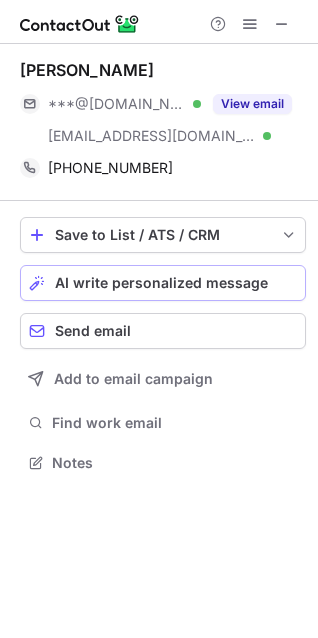type 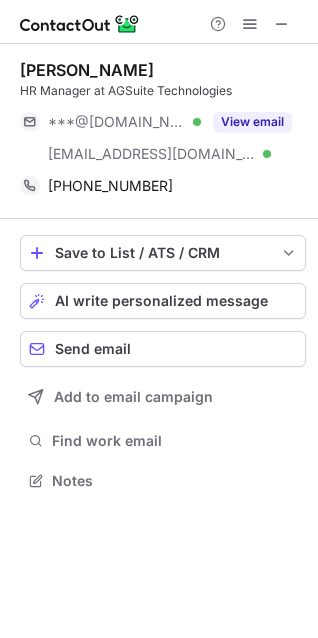 scroll, scrollTop: 466, scrollLeft: 318, axis: both 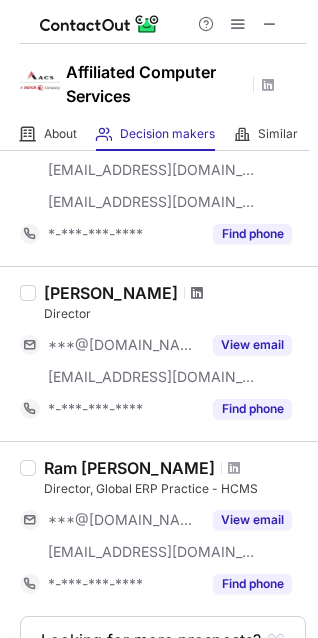 click at bounding box center [197, 293] 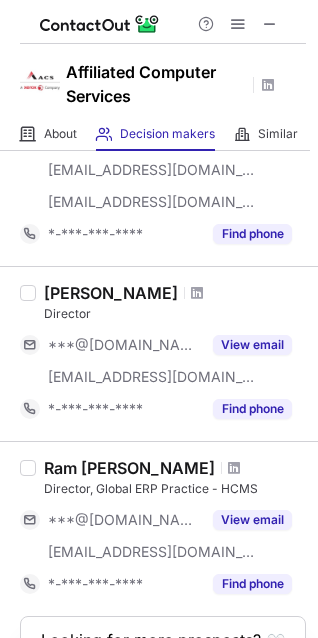 click at bounding box center (234, 468) 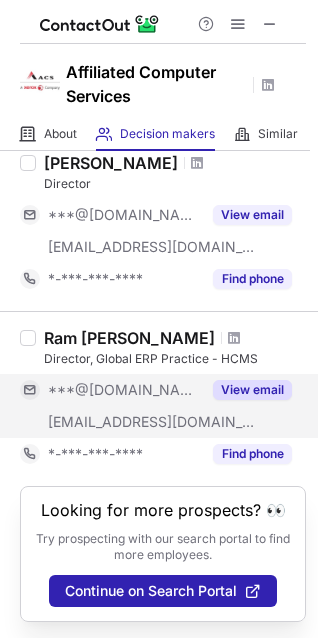 scroll, scrollTop: 1645, scrollLeft: 0, axis: vertical 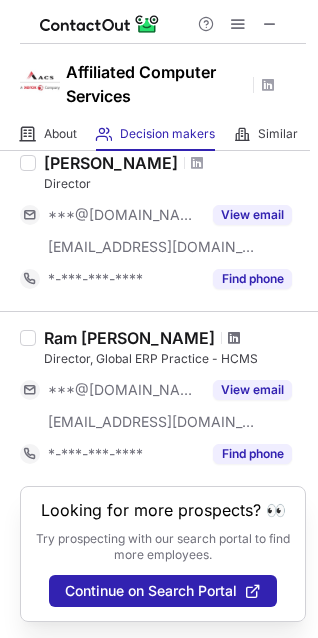 click at bounding box center (234, 338) 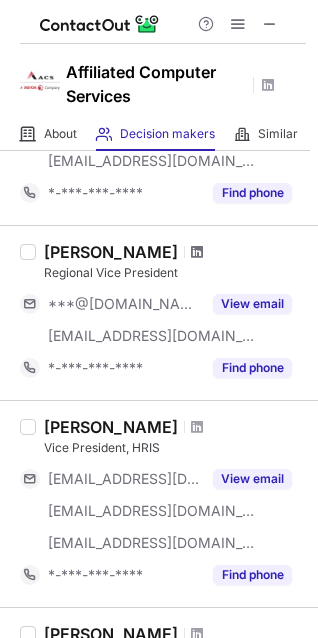 scroll, scrollTop: 645, scrollLeft: 0, axis: vertical 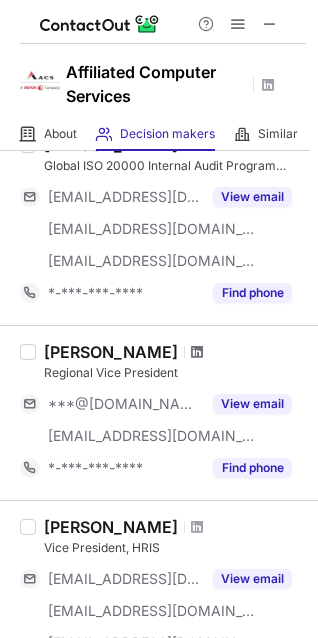 click at bounding box center [197, 352] 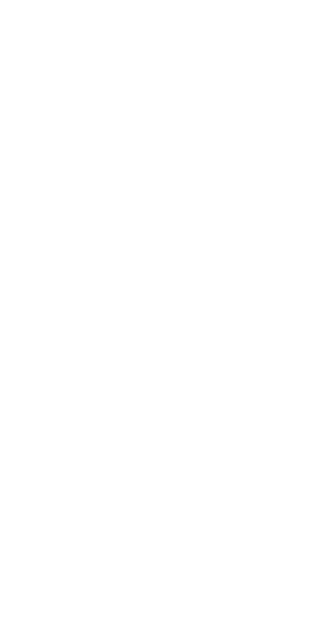 scroll, scrollTop: 0, scrollLeft: 0, axis: both 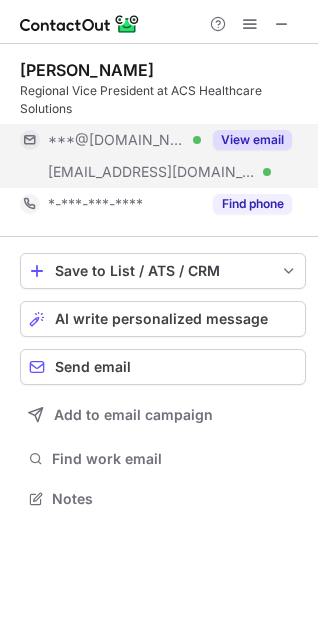 click on "View email" at bounding box center [252, 140] 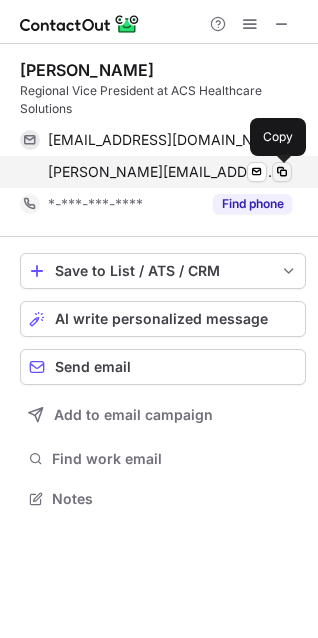 click at bounding box center [282, 172] 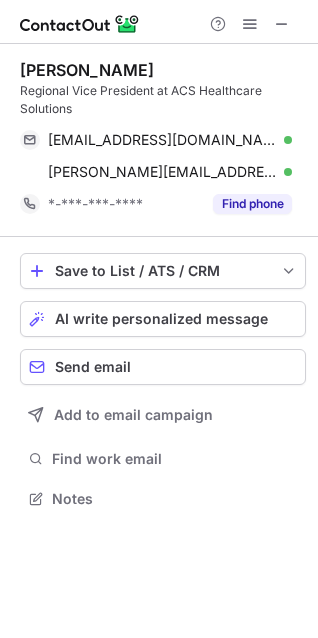 type 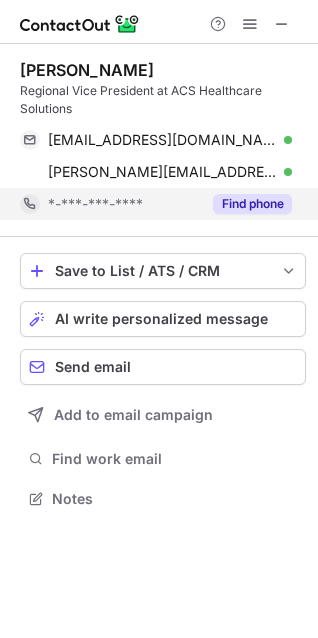 click on "Find phone" at bounding box center [252, 204] 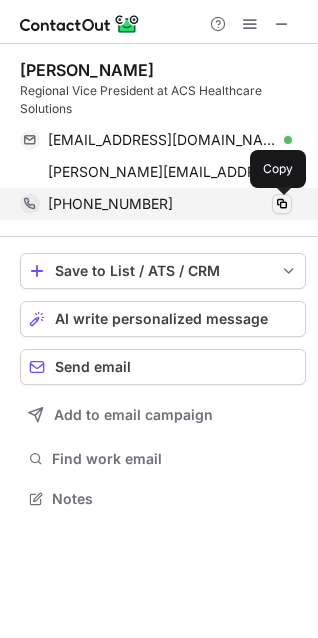 click at bounding box center (282, 204) 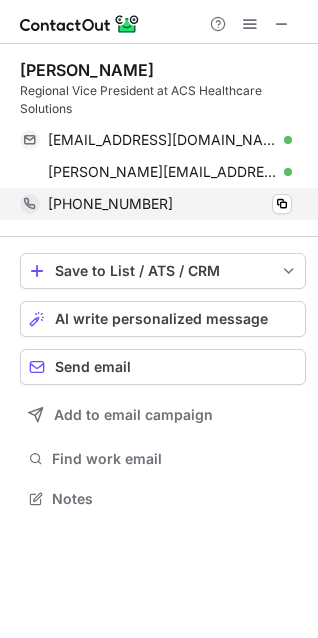 type 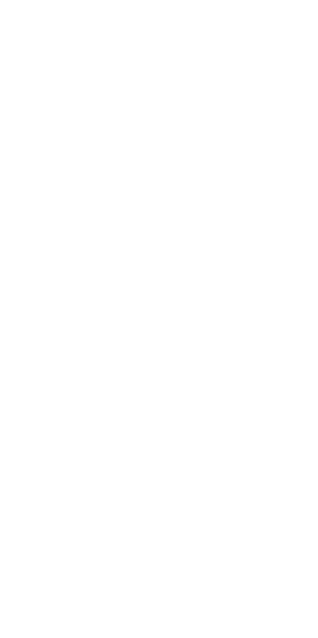 scroll, scrollTop: 0, scrollLeft: 0, axis: both 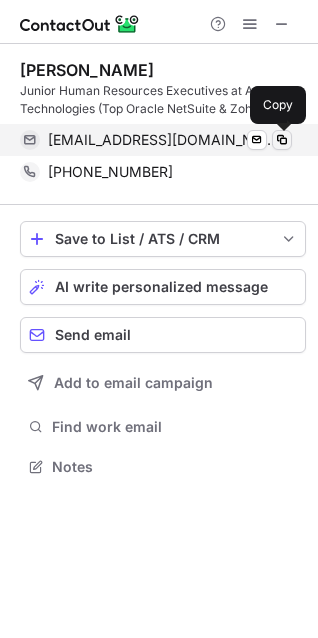 click at bounding box center (282, 140) 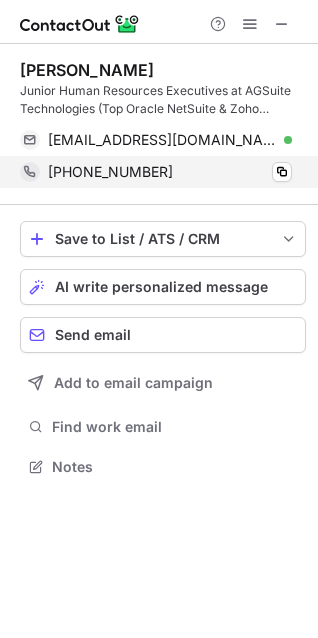 type 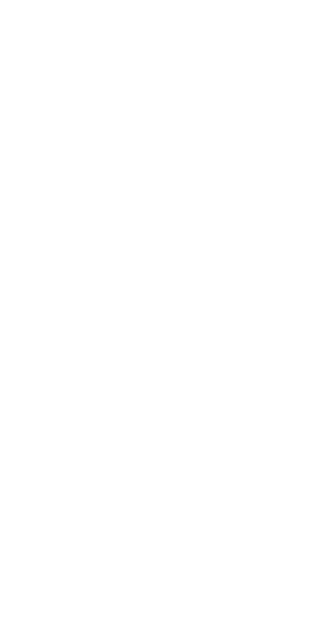 scroll, scrollTop: 0, scrollLeft: 0, axis: both 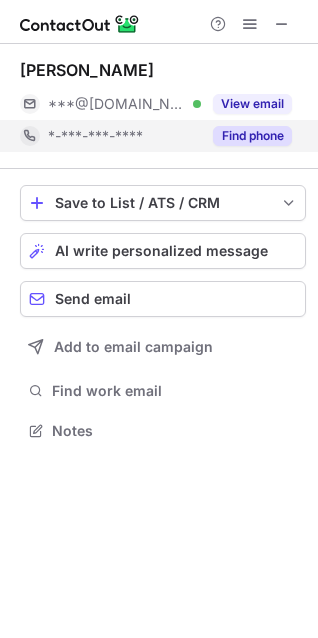 click on "Find phone" at bounding box center (252, 136) 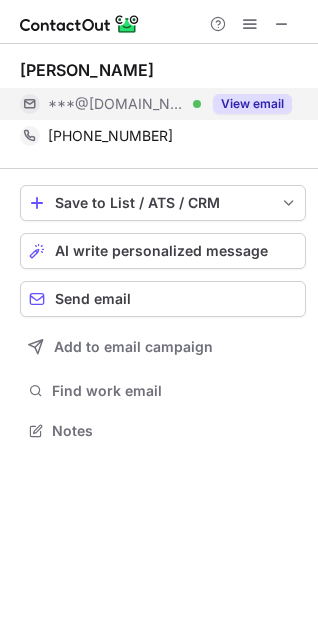 click on "View email" at bounding box center (252, 104) 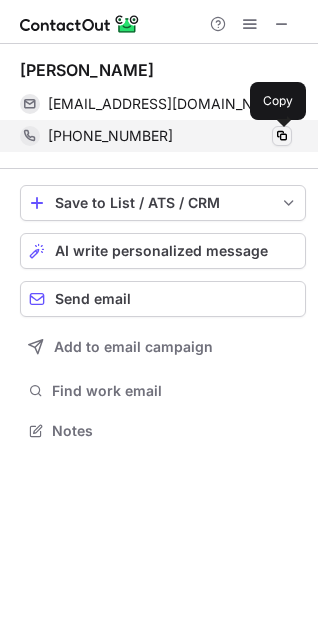 click at bounding box center [282, 136] 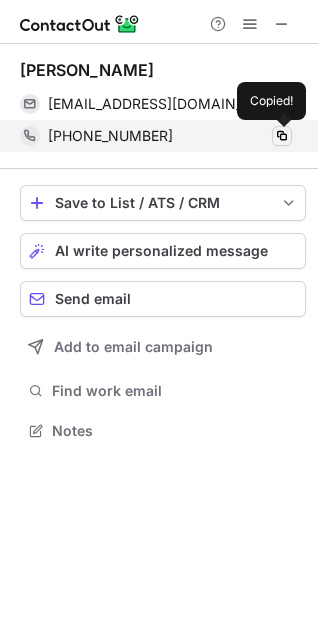 type 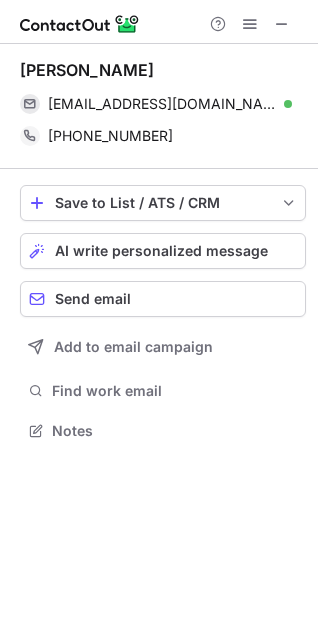 scroll, scrollTop: 10, scrollLeft: 9, axis: both 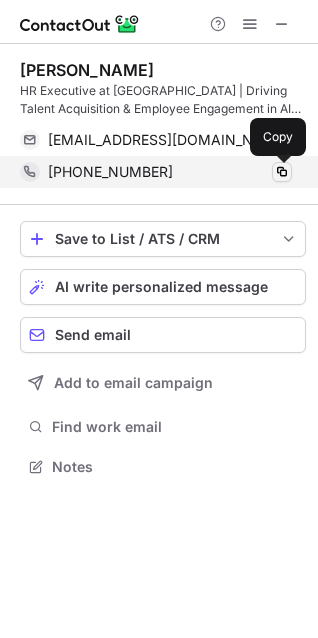 click at bounding box center [282, 172] 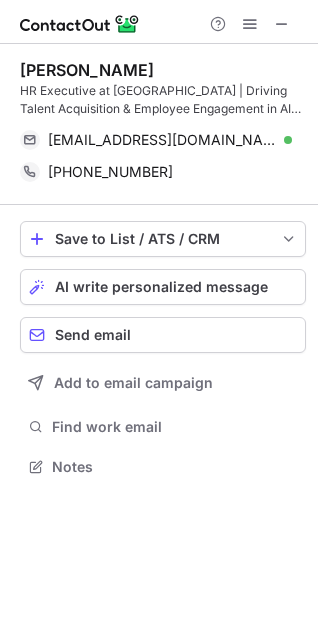 type 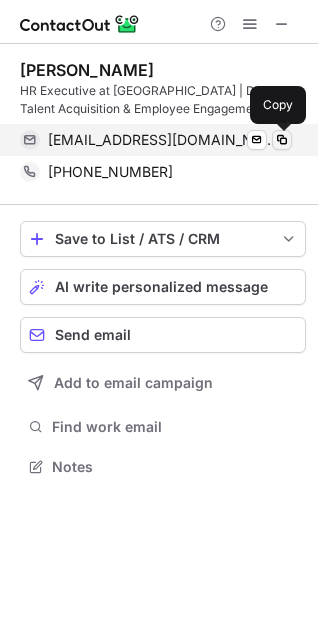 click at bounding box center (282, 140) 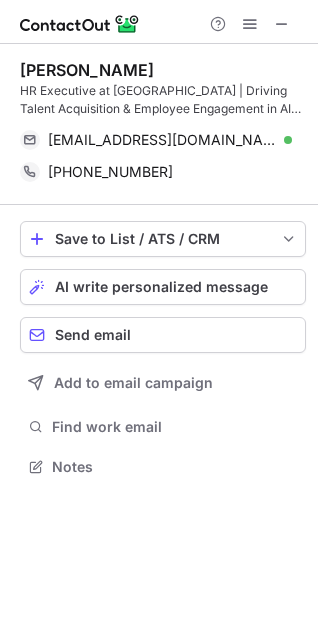 type 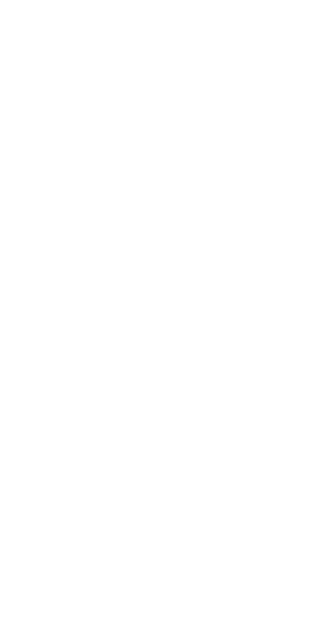 scroll, scrollTop: 0, scrollLeft: 0, axis: both 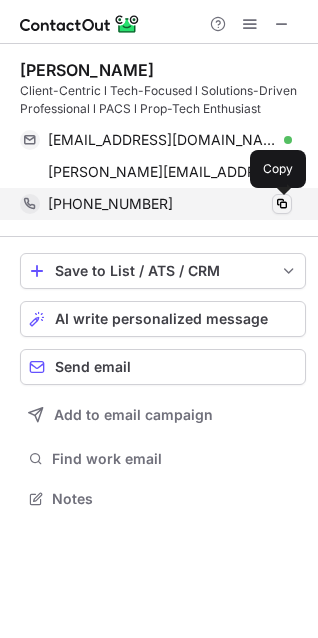 click at bounding box center (282, 204) 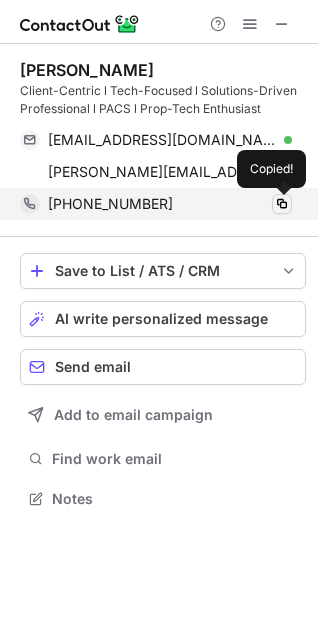 type 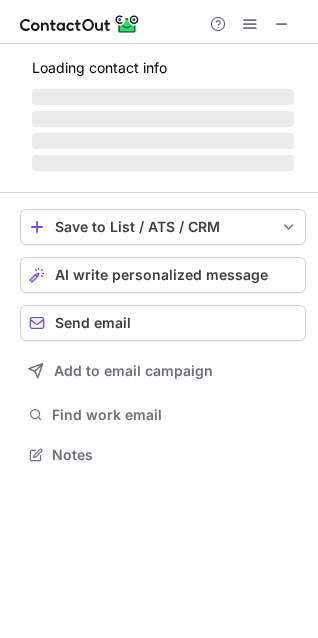 scroll, scrollTop: 10, scrollLeft: 9, axis: both 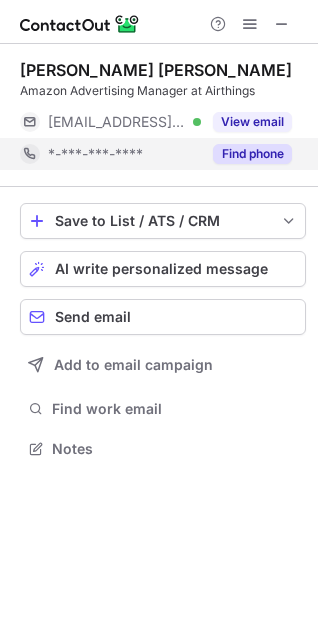 click on "Find phone" at bounding box center (252, 154) 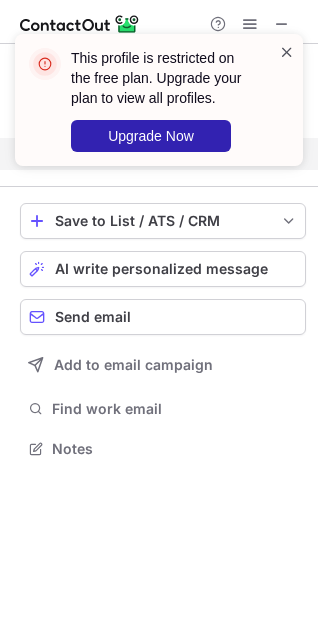 click at bounding box center (287, 52) 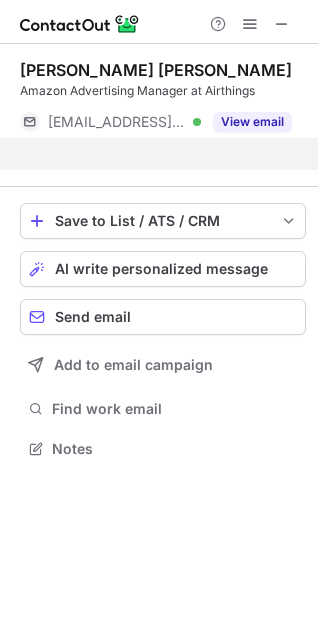 scroll, scrollTop: 402, scrollLeft: 318, axis: both 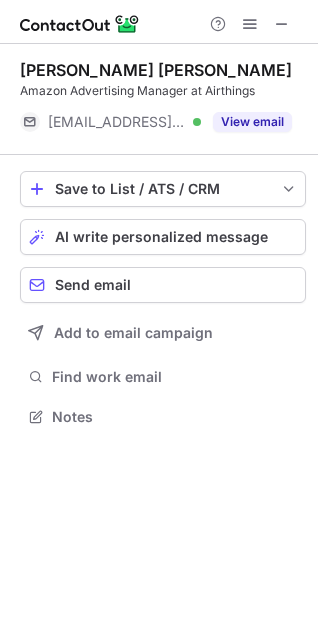 click on "This profile is restricted on the free plan. Upgrade your plan to view all profiles. Upgrade Now Harman Kaur Amazon Advertising Manager at Airthings ***@airthings.com Verified View email Save to List / ATS / CRM List Select Lever Connect Greenhouse Connect Salesforce Connect Hubspot Connect Bullhorn Connect Zapier (100+ Applications) Connect Request a new integration AI write personalized message Send email Add to email campaign Find work email Notes" at bounding box center [159, 319] 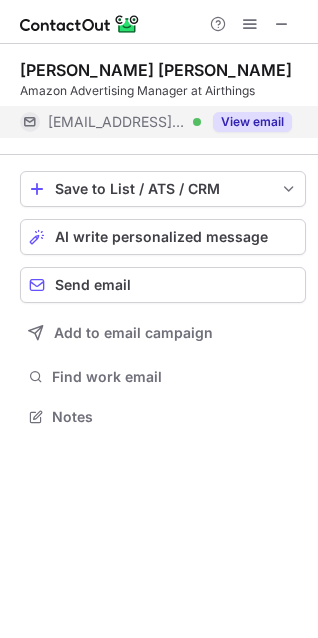 click on "View email" at bounding box center [252, 122] 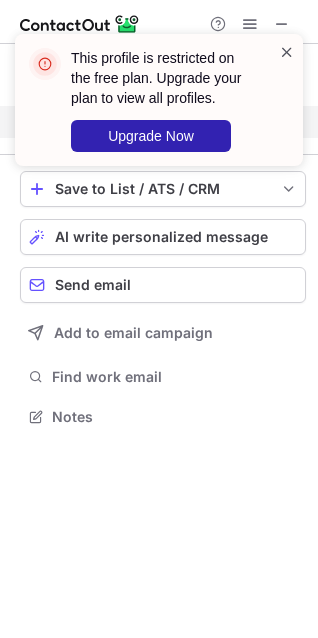 click at bounding box center (287, 52) 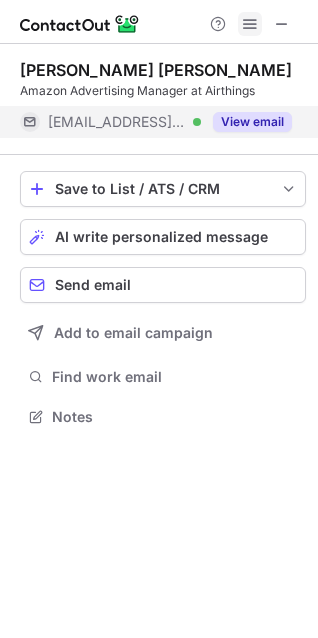 click at bounding box center [250, 24] 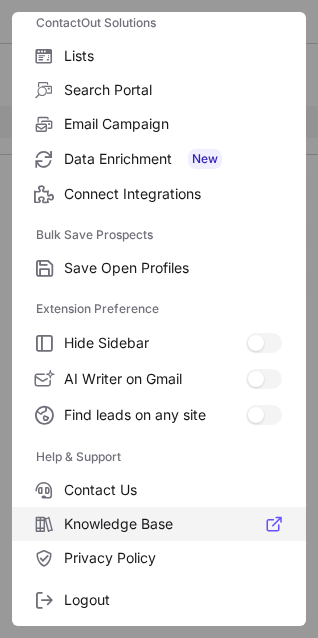scroll, scrollTop: 194, scrollLeft: 0, axis: vertical 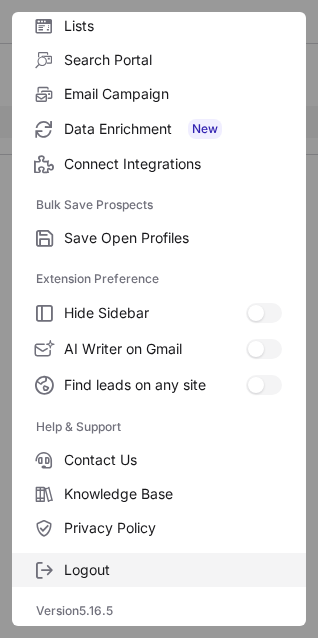 click on "Logout" at bounding box center (173, 570) 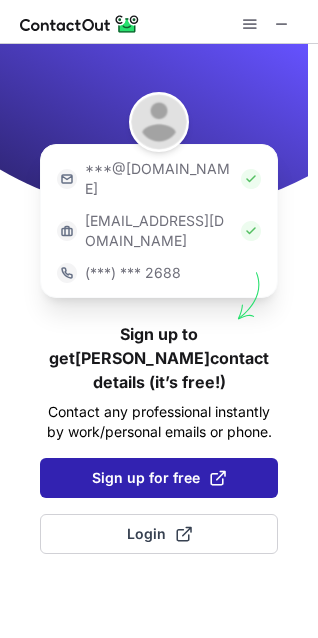 click on "Sign up for free" at bounding box center [159, 478] 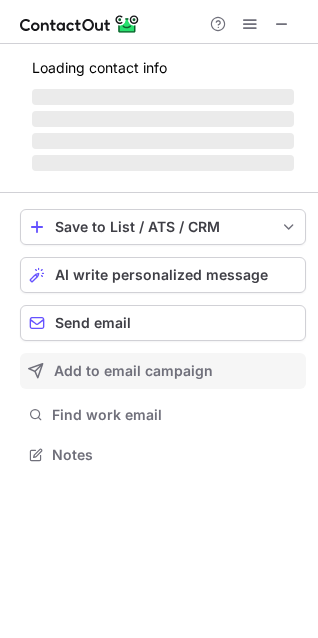 scroll, scrollTop: 10, scrollLeft: 9, axis: both 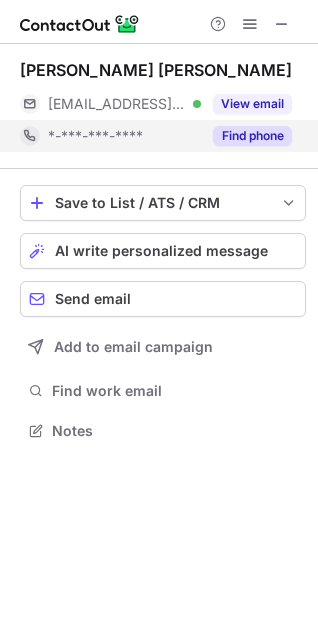 click on "Find phone" at bounding box center [252, 136] 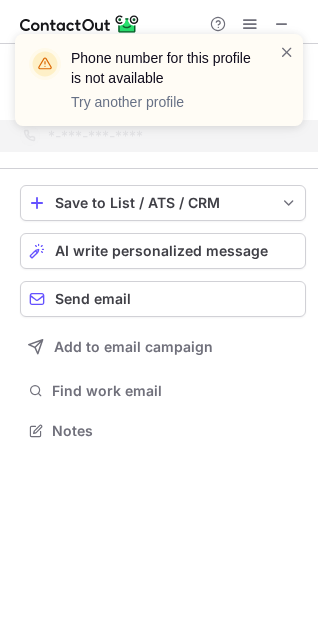click on "Phone number for this profile is not available Try another profile" at bounding box center (151, 80) 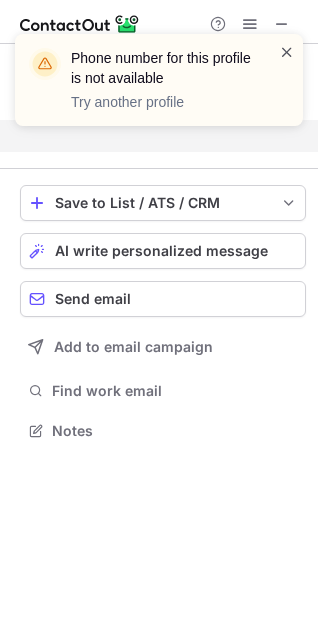 scroll, scrollTop: 384, scrollLeft: 318, axis: both 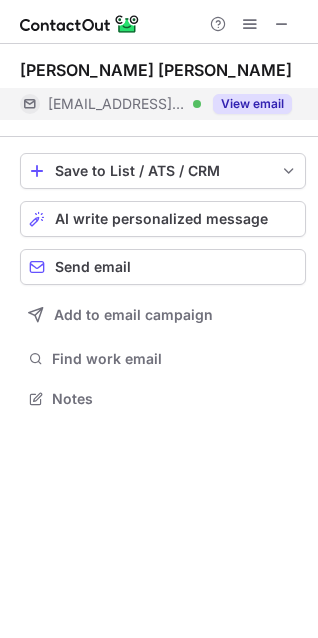 click on "View email" at bounding box center [252, 104] 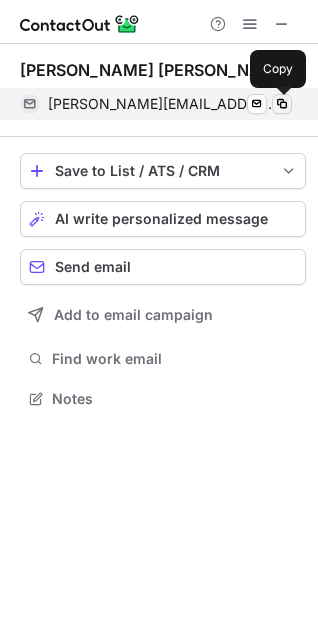 click at bounding box center (282, 104) 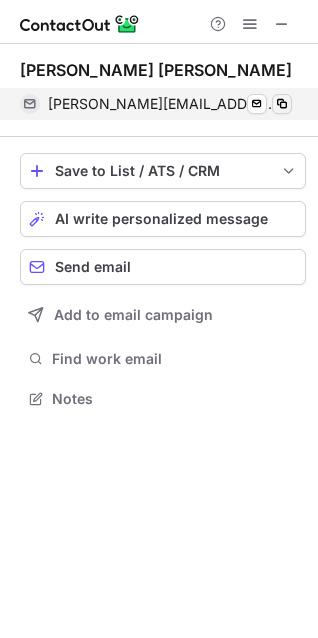 type 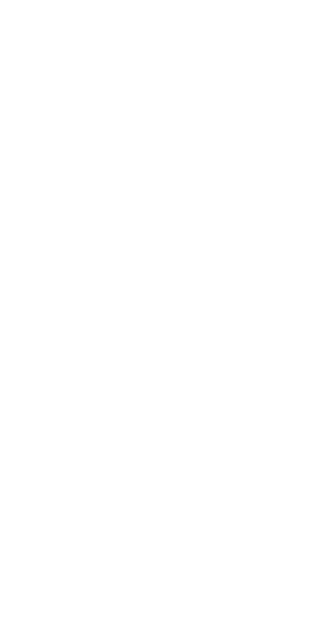 scroll, scrollTop: 0, scrollLeft: 0, axis: both 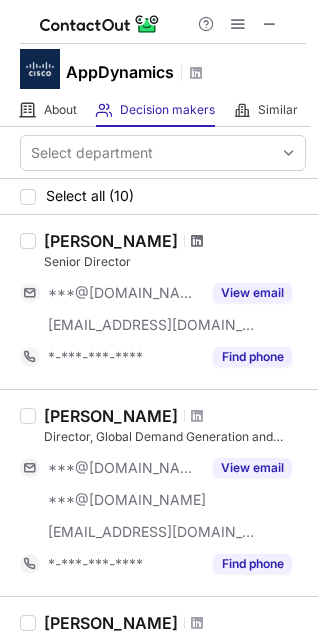 click at bounding box center [197, 241] 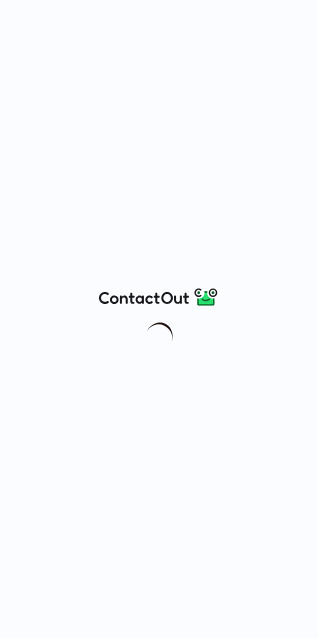 scroll, scrollTop: 0, scrollLeft: 0, axis: both 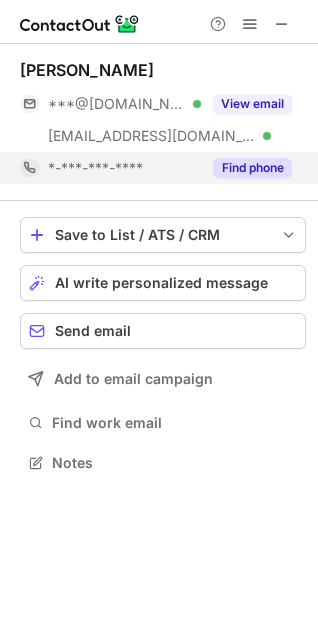 click on "Find phone" at bounding box center [252, 168] 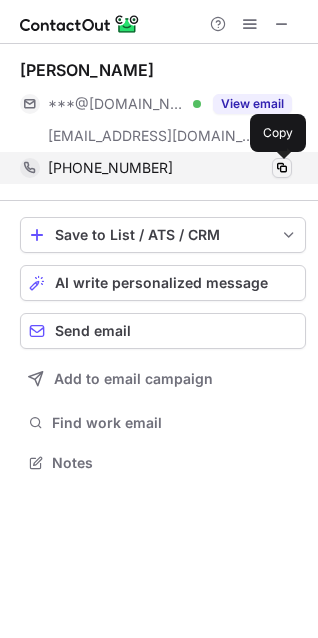 click at bounding box center (282, 168) 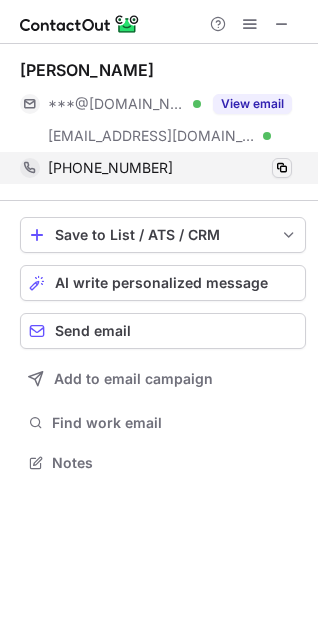 type 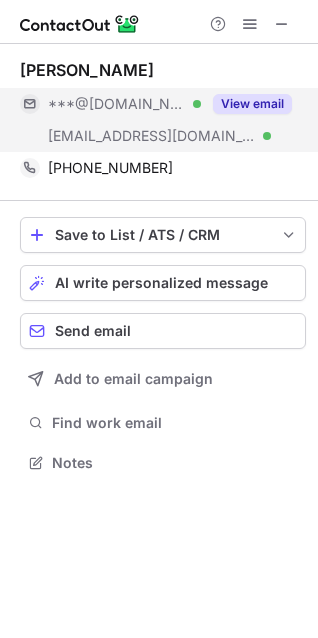 click on "View email" at bounding box center (252, 104) 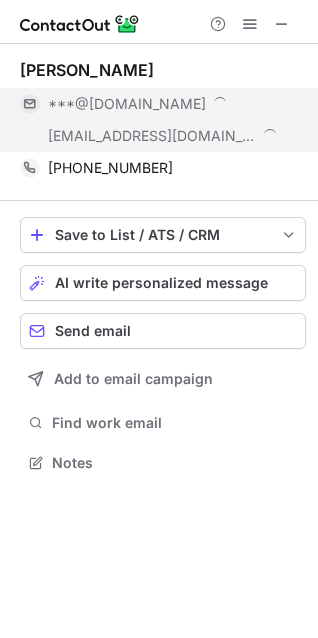 scroll, scrollTop: 10, scrollLeft: 9, axis: both 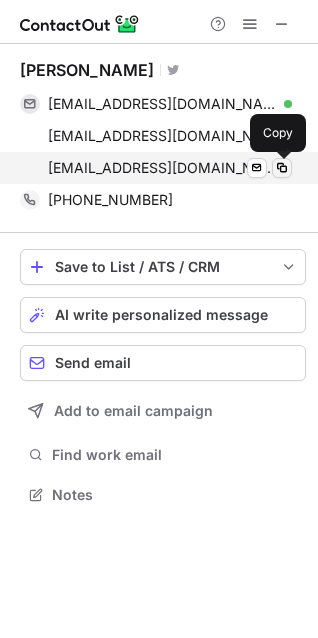 click at bounding box center (282, 168) 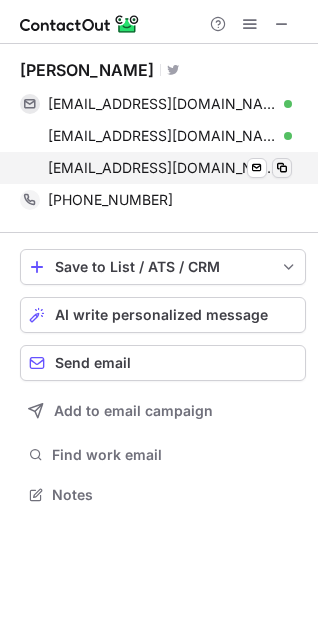 type 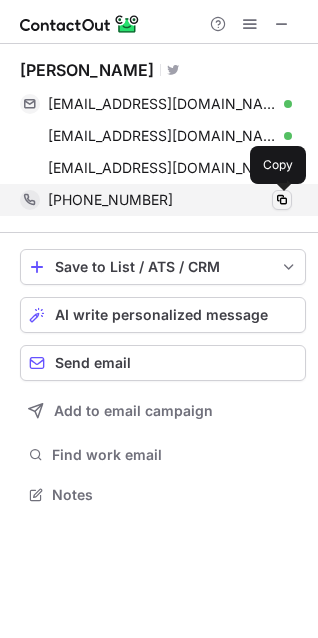 click at bounding box center [282, 200] 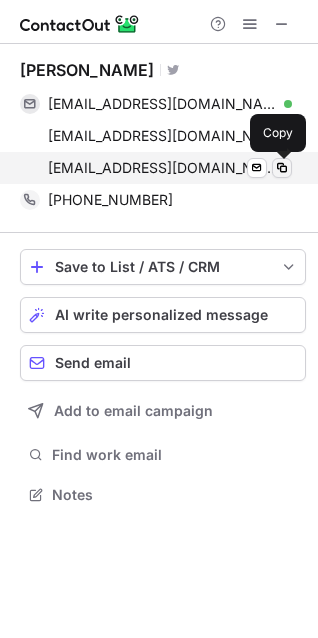 click at bounding box center [282, 168] 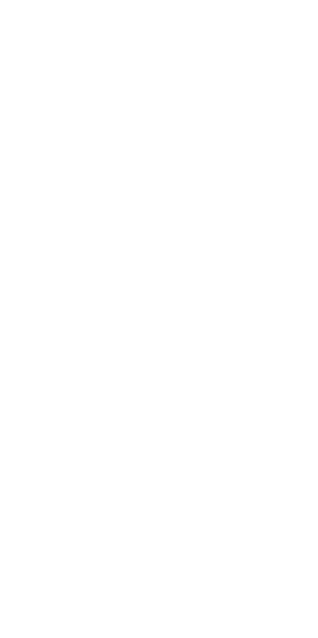 scroll, scrollTop: 0, scrollLeft: 0, axis: both 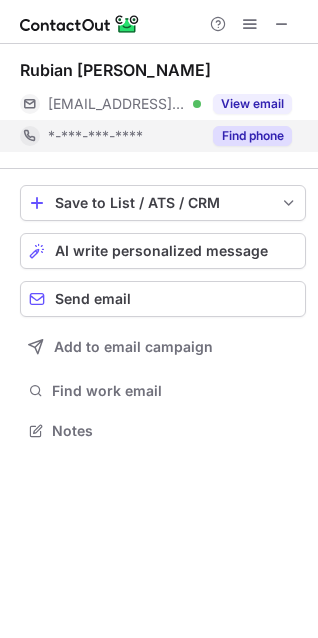 click on "Find phone" at bounding box center [252, 136] 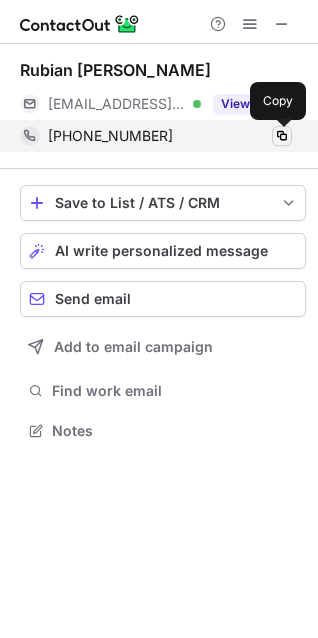 click at bounding box center [282, 136] 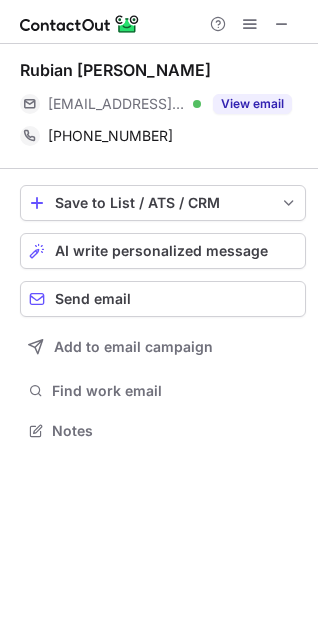 type 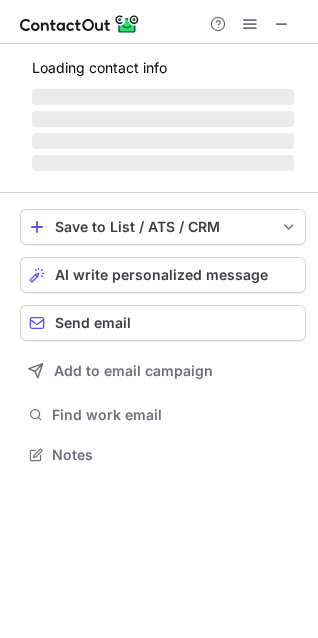 scroll, scrollTop: 10, scrollLeft: 9, axis: both 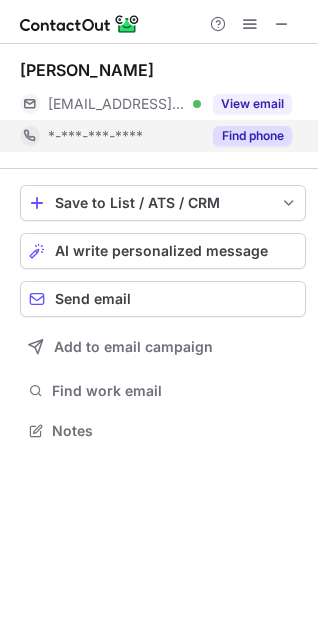 click on "Find phone" at bounding box center (246, 136) 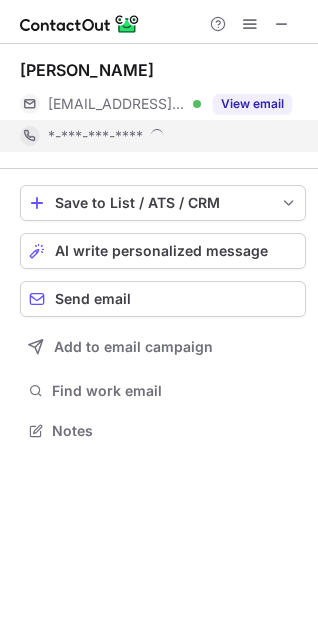 scroll, scrollTop: 10, scrollLeft: 9, axis: both 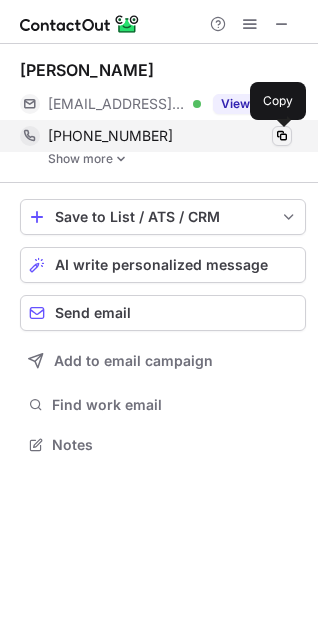 click at bounding box center [282, 136] 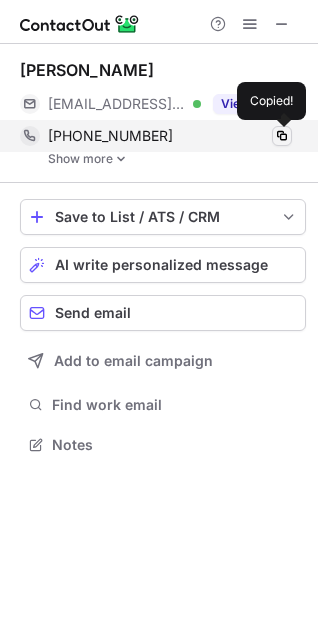 type 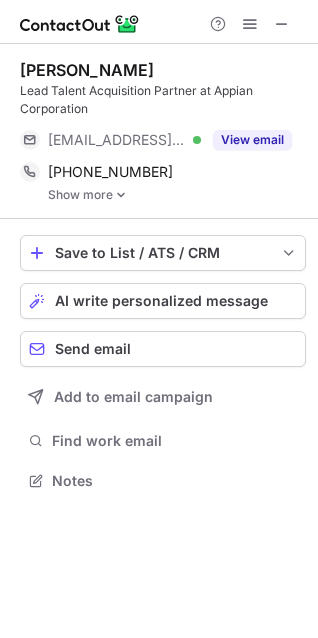 scroll, scrollTop: 467, scrollLeft: 318, axis: both 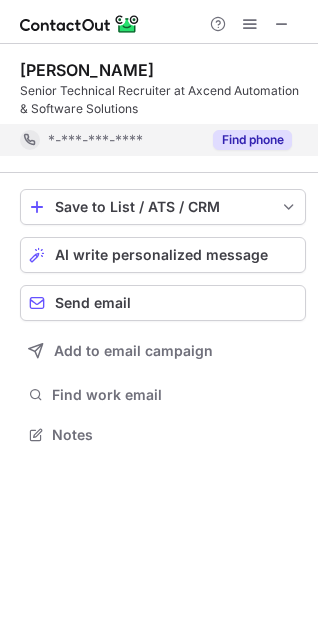 click on "Find phone" at bounding box center (246, 140) 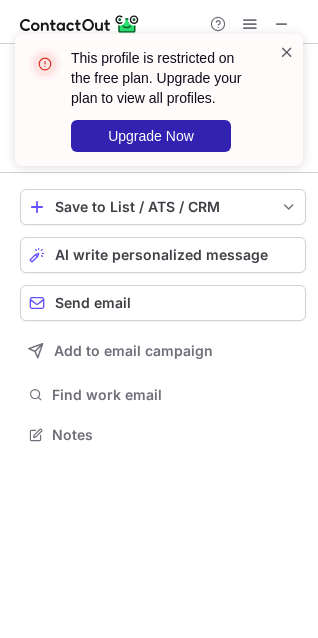 click at bounding box center [287, 52] 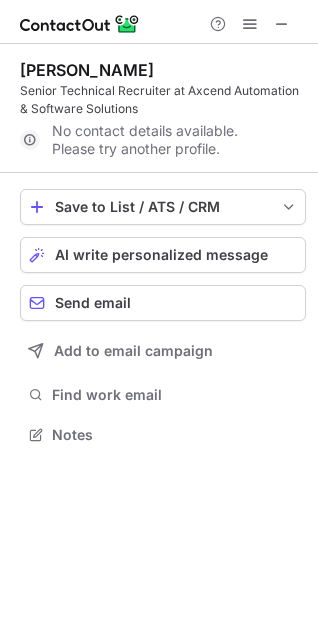 click at bounding box center [250, 24] 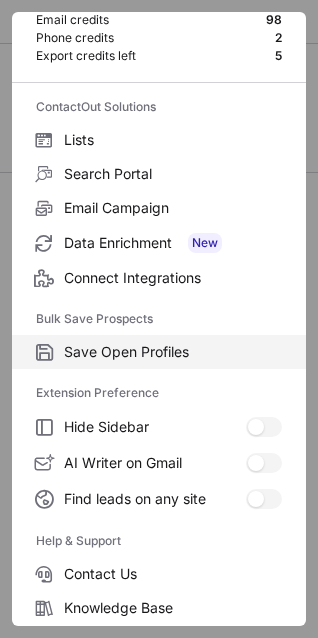 scroll, scrollTop: 194, scrollLeft: 0, axis: vertical 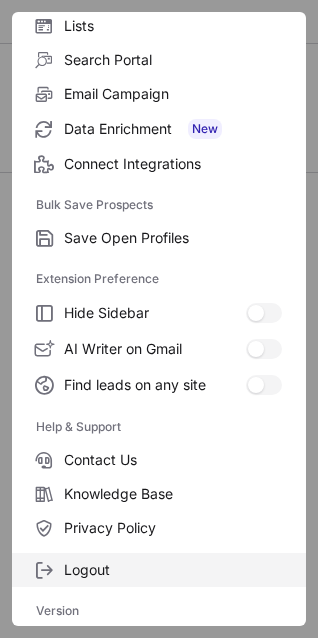 click on "Logout" at bounding box center (173, 570) 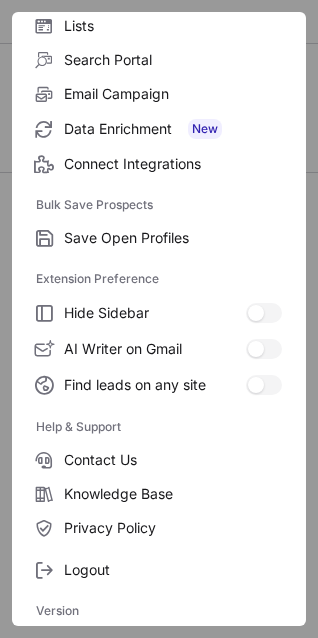 scroll, scrollTop: 0, scrollLeft: 0, axis: both 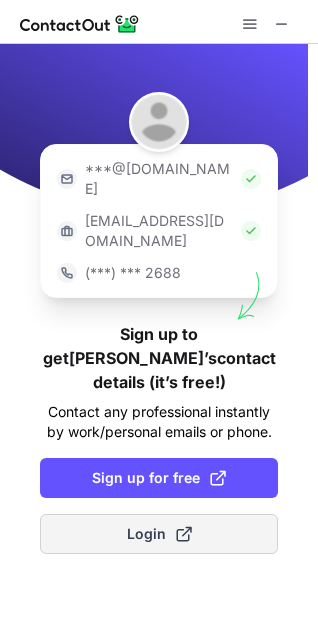 click on "Login" at bounding box center [159, 534] 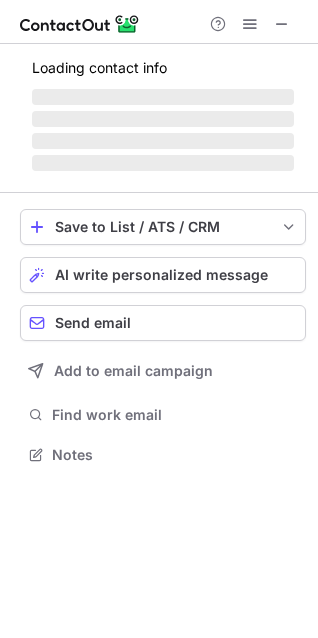 scroll, scrollTop: 10, scrollLeft: 9, axis: both 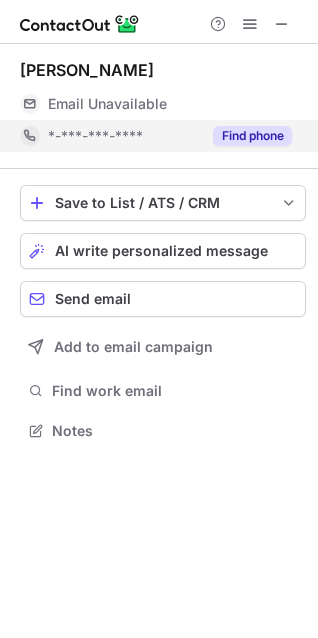 click on "Find phone" at bounding box center [252, 136] 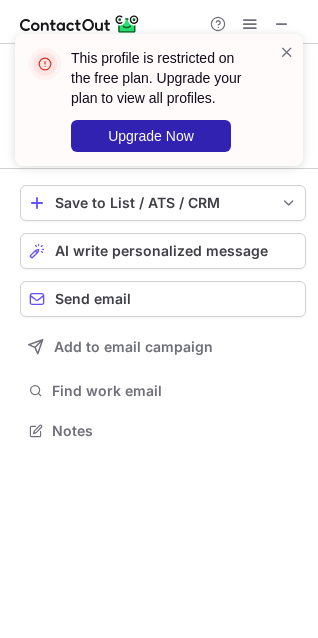 scroll, scrollTop: 384, scrollLeft: 318, axis: both 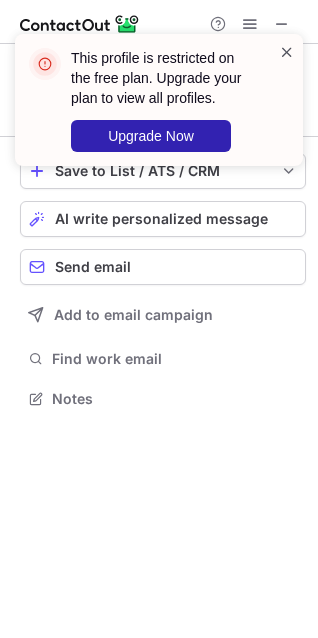 click at bounding box center [287, 52] 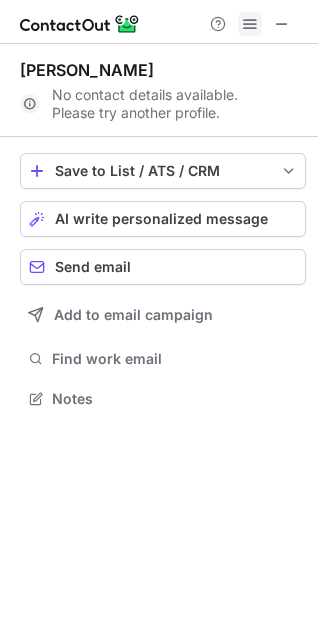 click at bounding box center [250, 24] 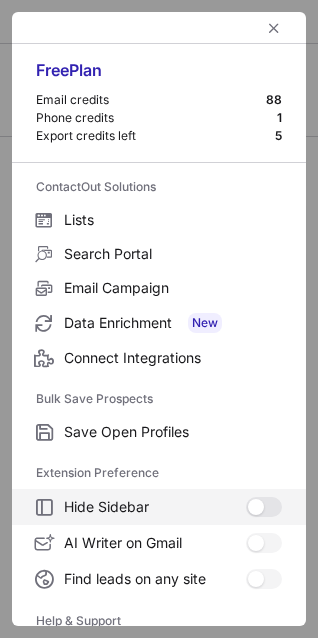 scroll, scrollTop: 194, scrollLeft: 0, axis: vertical 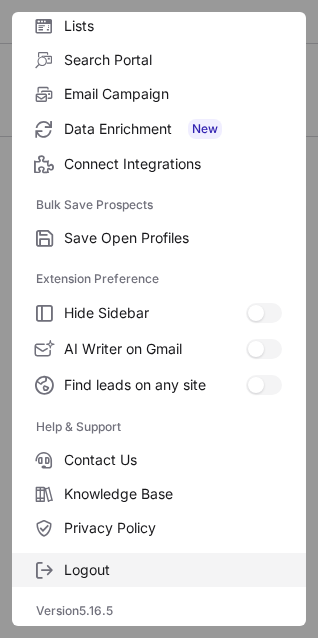 click on "Logout" at bounding box center [173, 570] 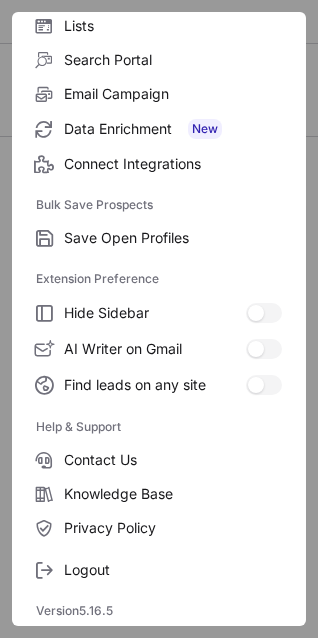 scroll, scrollTop: 0, scrollLeft: 0, axis: both 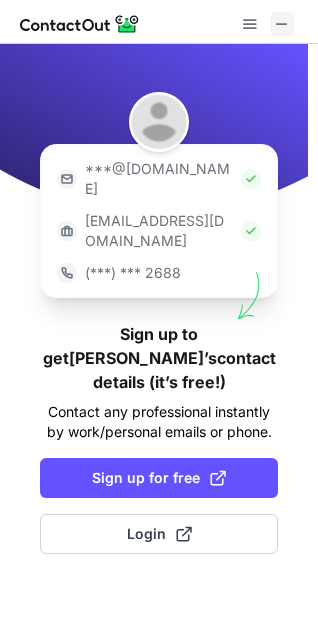 drag, startPoint x: 316, startPoint y: 102, endPoint x: 288, endPoint y: 22, distance: 84.758484 